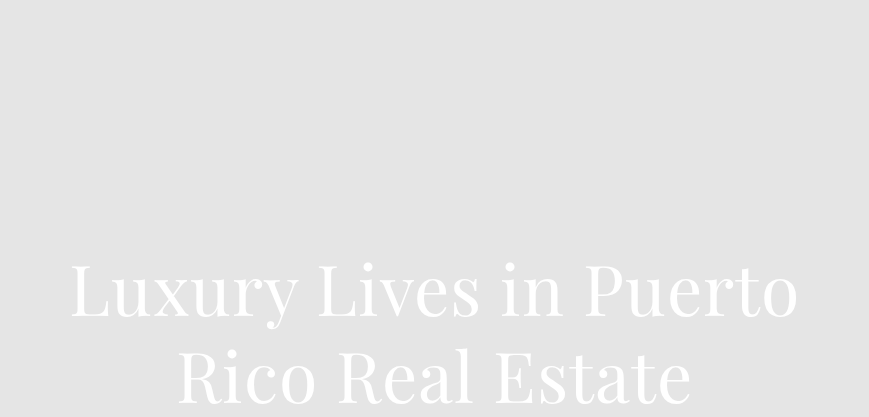 scroll, scrollTop: 628, scrollLeft: 0, axis: vertical 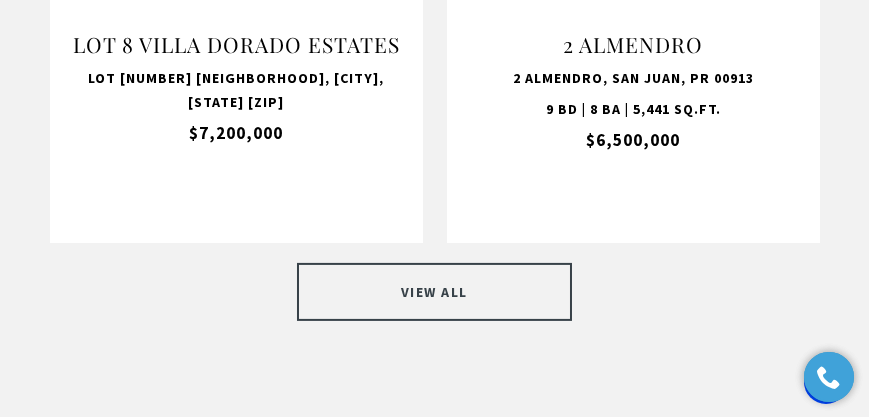 click on "VIEW ALL" at bounding box center (434, 292) 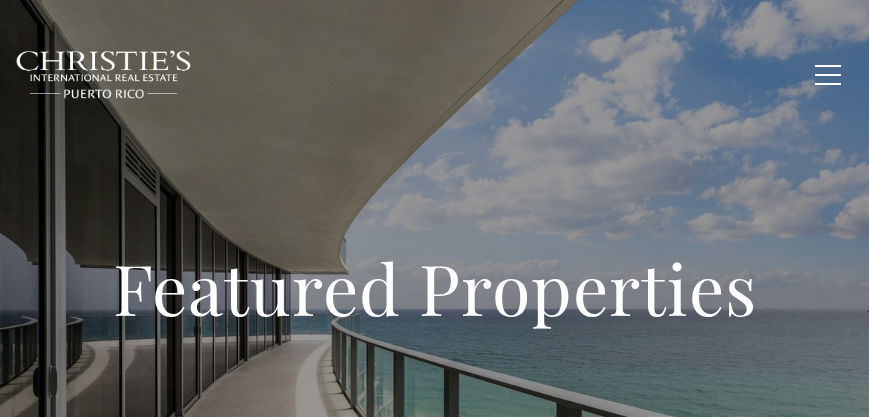 scroll, scrollTop: 0, scrollLeft: 0, axis: both 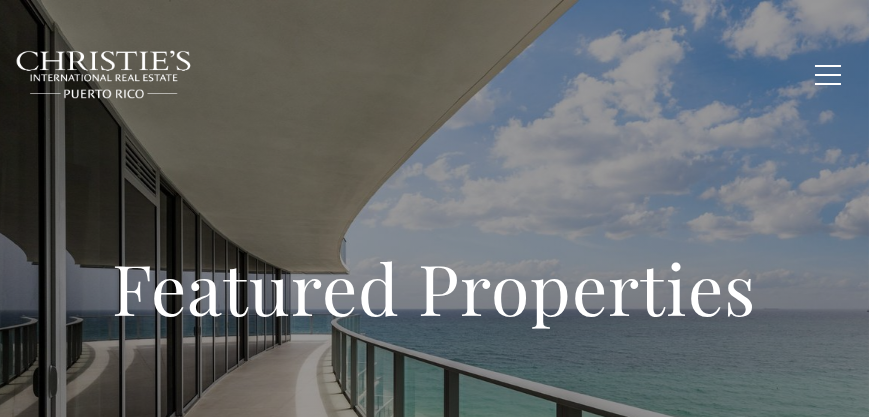 type on "**********" 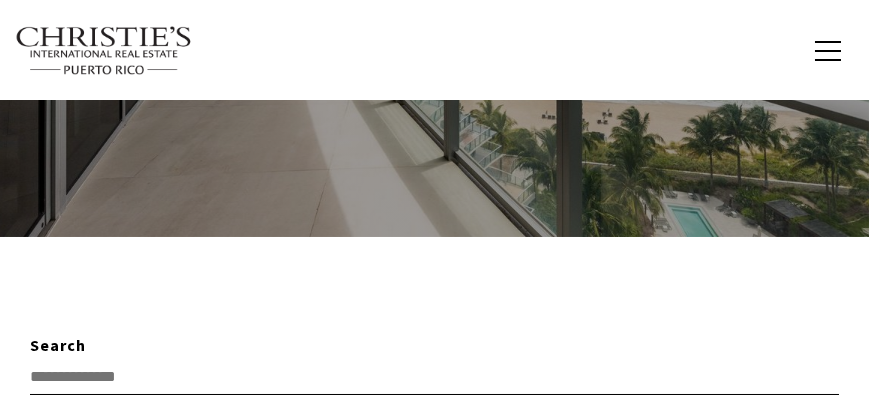 scroll, scrollTop: 0, scrollLeft: 0, axis: both 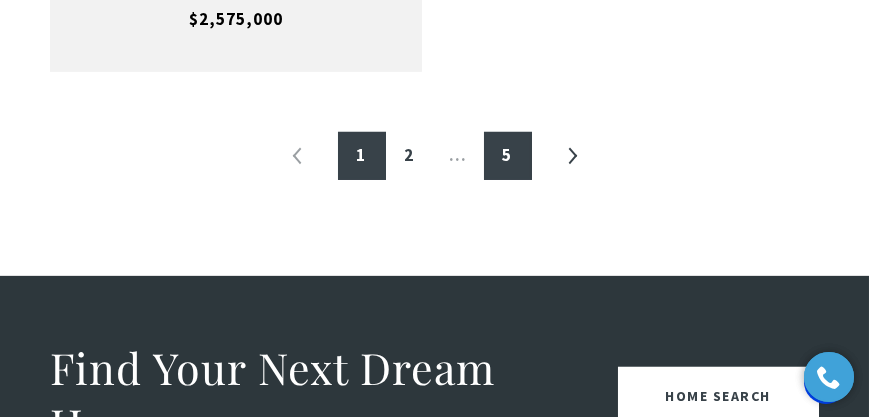 click on "5" at bounding box center [508, 156] 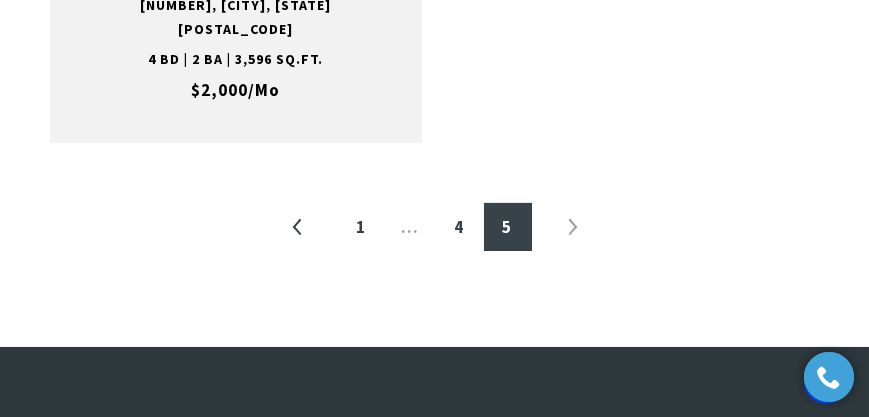 scroll, scrollTop: 1571, scrollLeft: 0, axis: vertical 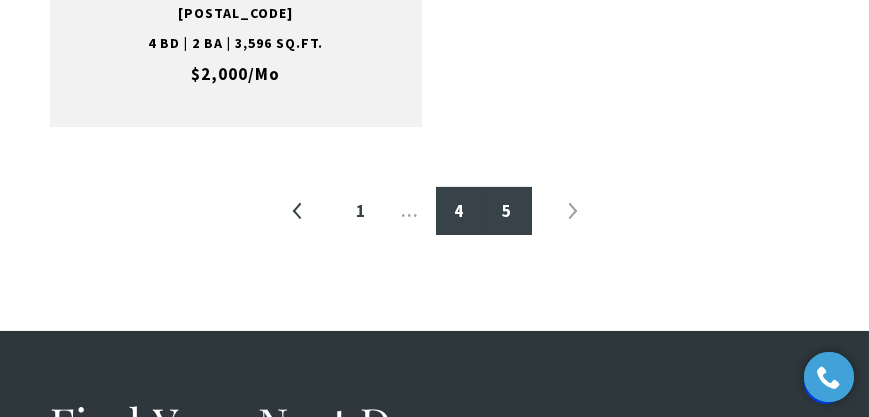 click on "4" at bounding box center (460, 211) 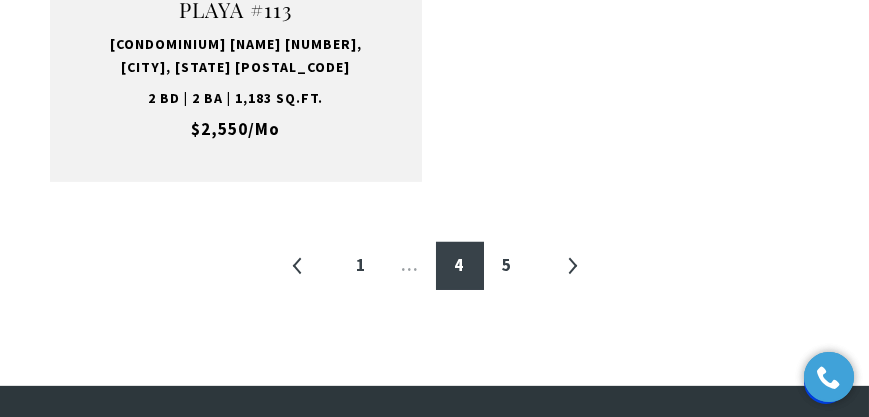 scroll, scrollTop: 3971, scrollLeft: 0, axis: vertical 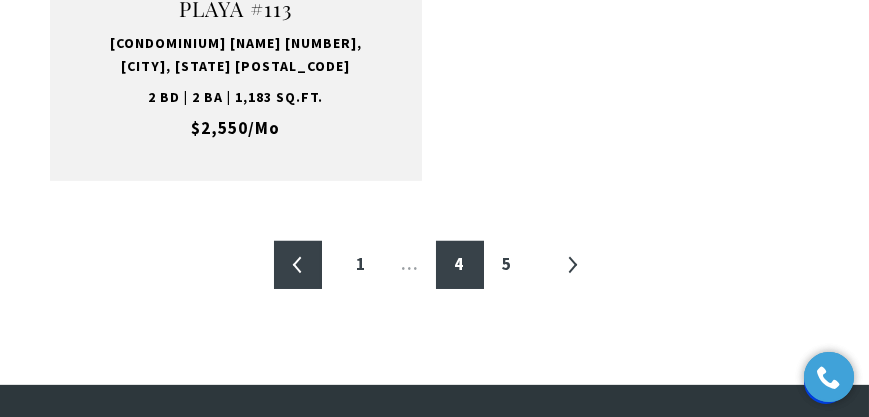 click on "«" at bounding box center [298, 265] 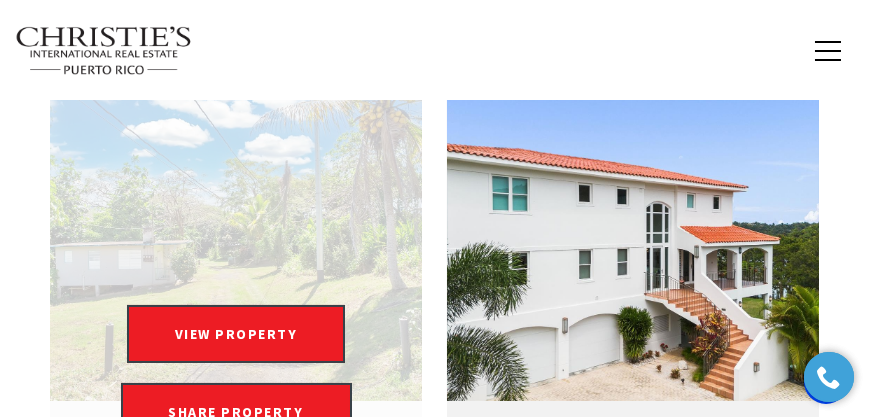 scroll, scrollTop: 1000, scrollLeft: 0, axis: vertical 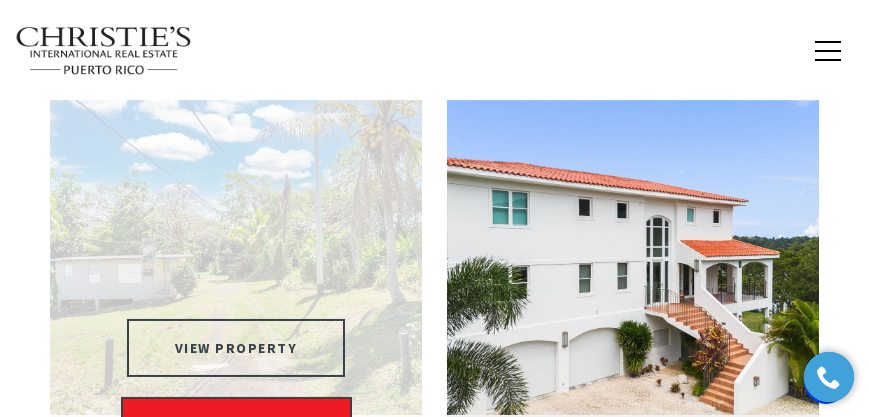 drag, startPoint x: 269, startPoint y: 176, endPoint x: 218, endPoint y: 345, distance: 176.52762 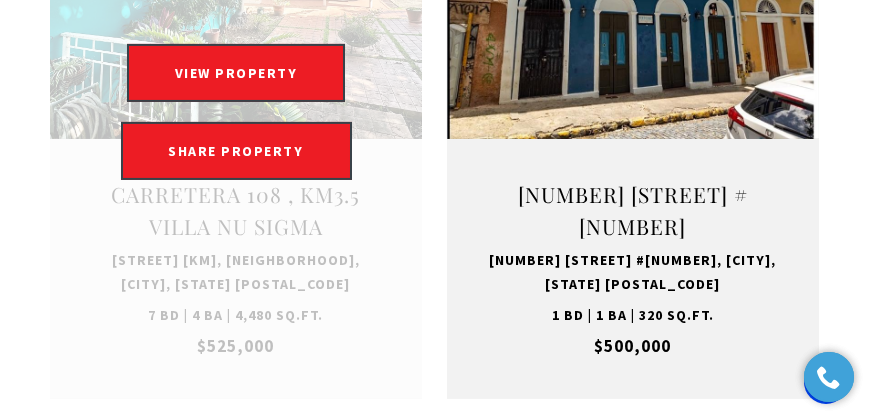 scroll, scrollTop: 2543, scrollLeft: 0, axis: vertical 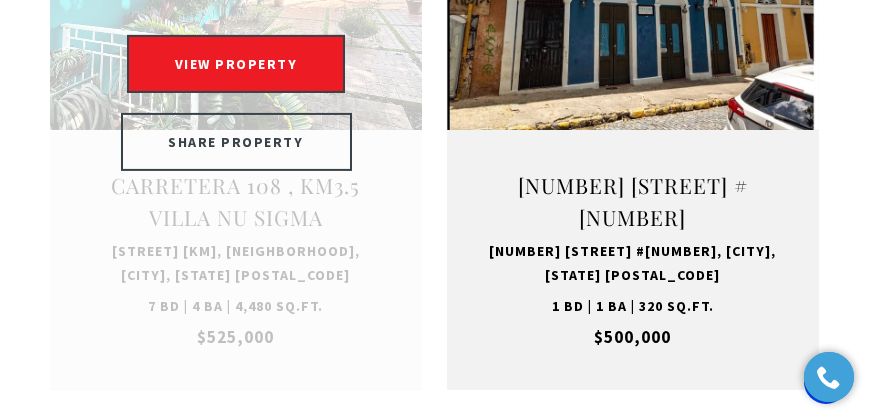 click on "SHARE PROPERTY" at bounding box center [236, 142] 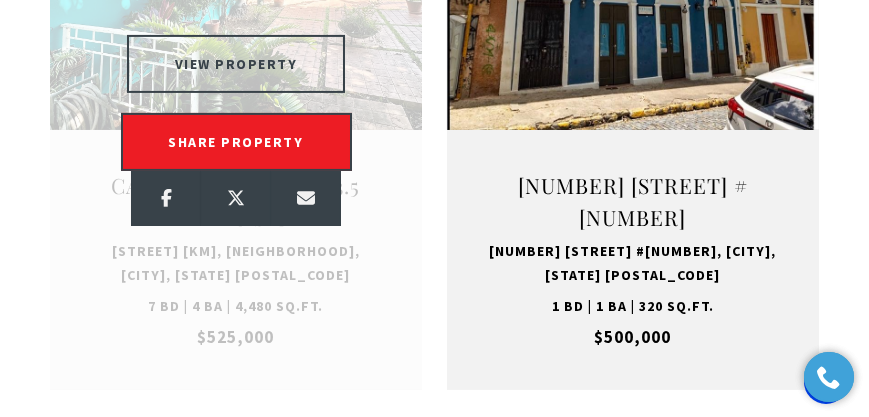 click on "VIEW PROPERTY" at bounding box center (236, 64) 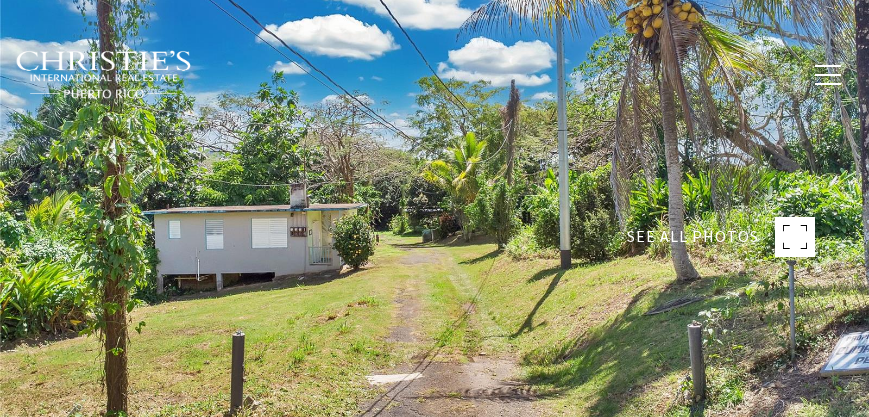 type on "**********" 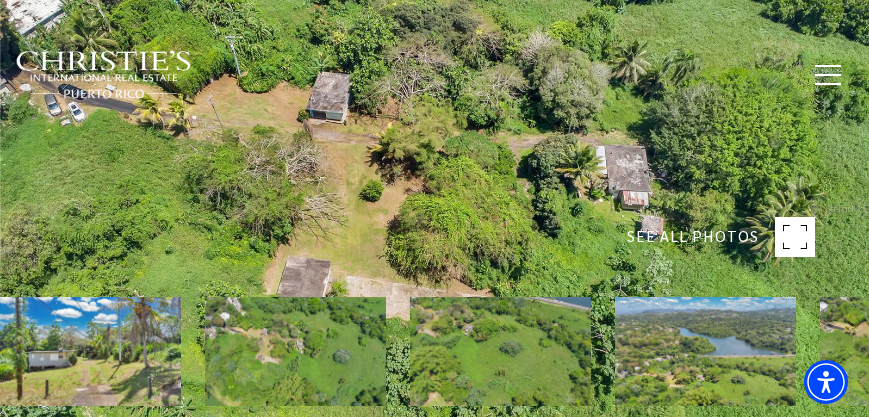 scroll, scrollTop: 0, scrollLeft: 0, axis: both 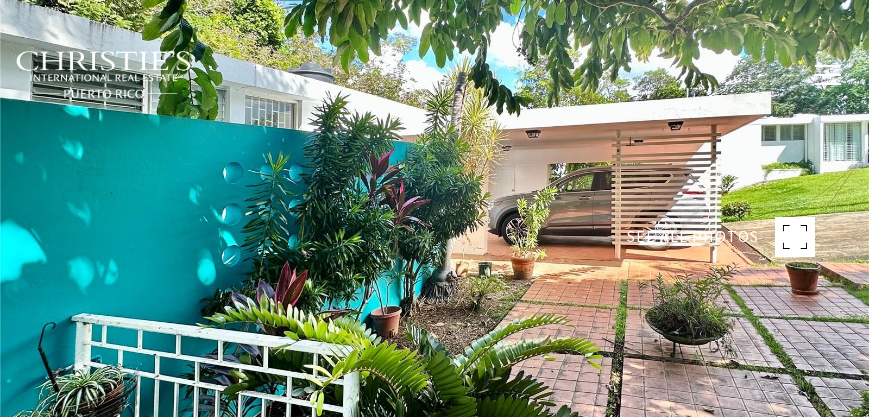 type on "********" 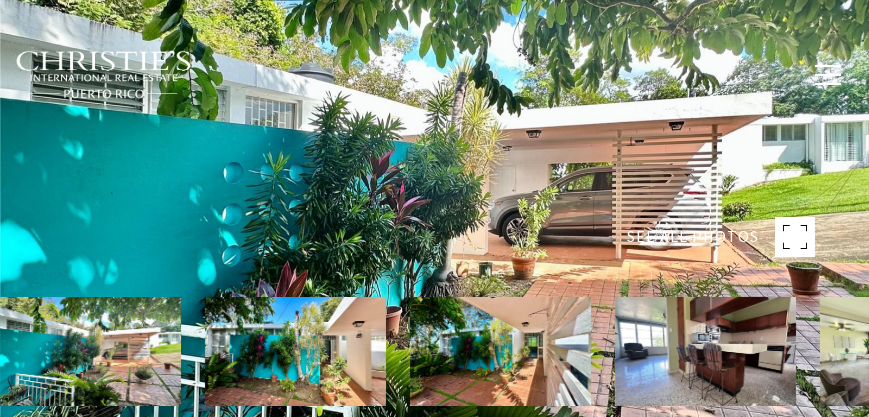 scroll, scrollTop: 0, scrollLeft: 0, axis: both 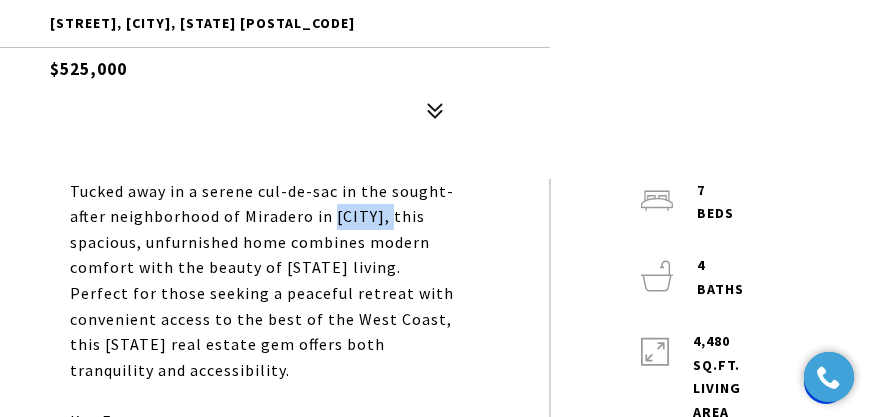 drag, startPoint x: 403, startPoint y: 214, endPoint x: 332, endPoint y: 207, distance: 71.34424 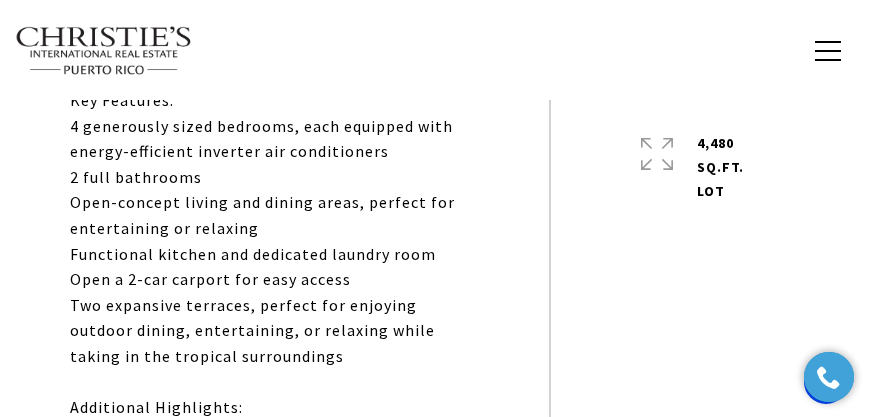 scroll, scrollTop: 685, scrollLeft: 0, axis: vertical 